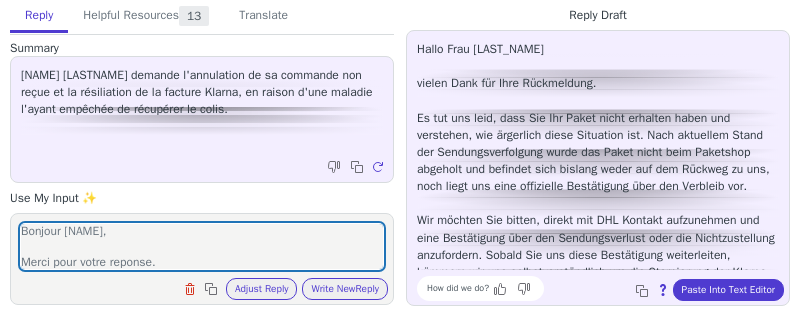 scroll, scrollTop: 0, scrollLeft: 0, axis: both 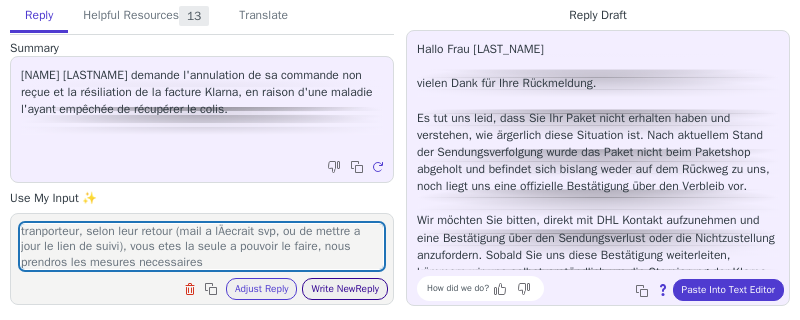 type on "si n'a pa sete recupé c'est vrais mais pas d'incication sur le statut de livraison, il est de votre responsabilité de demande le statut au tranporteur, selon leur retour (mail a lÄecrait svp, ou de mettre a jour le lien de suivi), vous etes la seule a pouvoir le faire, nous prendros les mesures necessaires" 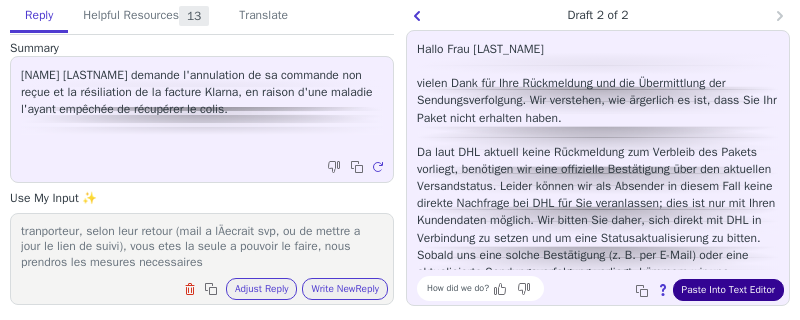 click on "Paste Into Text Editor" at bounding box center (728, 290) 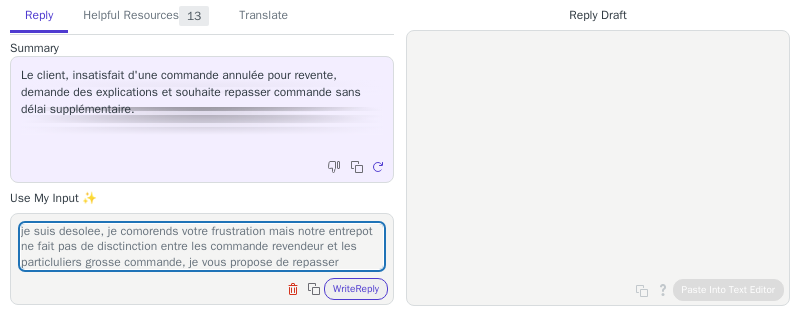 scroll, scrollTop: 0, scrollLeft: 0, axis: both 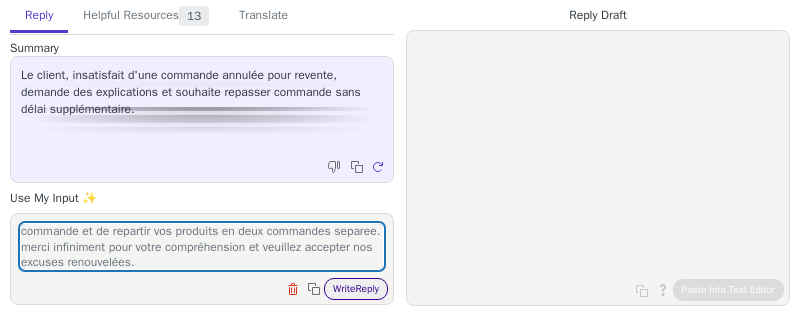 click on "Write  Reply" at bounding box center [356, 289] 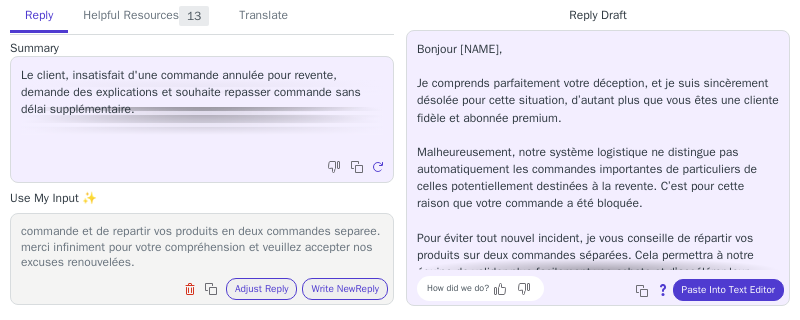 click on "Bonjour Emma, Je comprends parfaitement votre déception, et je suis sincèrement désolée pour cette situation, d’autant plus que vous êtes une cliente fidèle et abonnée premium.  Malheureusement, notre système logistique ne distingue pas automatiquement les commandes importantes de particuliers de celles potentiellement destinées à la revente. C’est pour cette raison que votre commande a été bloquée. Pour éviter tout nouvel incident, je vous conseille de répartir vos produits sur deux commandes séparées. Cela permettra à notre équipe de valider plus facilement vos achats et d’accélérer leur préparation et expédition. Nous vous présentons toutes nos excuses pour ces désagréments et vous remercions de votre compréhension. Si vous avez besoin d’aide pour effectuer vos commandes ou si vous souhaitez des conseils personnalisés, n’hésitez pas à revenir vers nous. Nous sommes là pour vous accompagner." at bounding box center (598, 221) 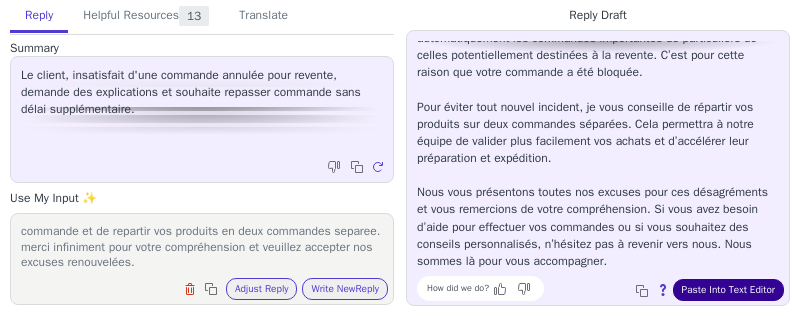click on "Paste Into Text Editor" at bounding box center (728, 290) 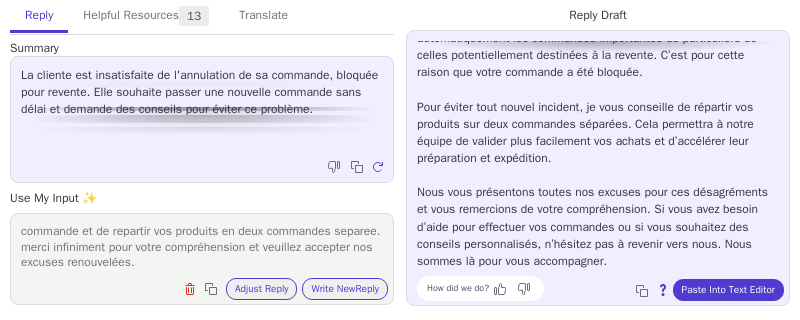 click on "je suis desolee, je comorends votre frustration mais notre entrepot ne fait pas de disctinction entre les commande revendeur et les particluliers grosse commande, je vous propose de repasser commande et de repartir vos produits en deux commandes separee. merci infiniment pour votre compréhension et veuillez accepter nos excuses renouvelées." at bounding box center (202, 246) 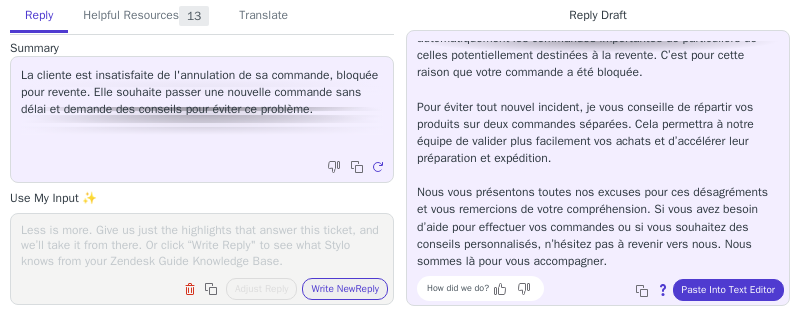 scroll, scrollTop: 0, scrollLeft: 0, axis: both 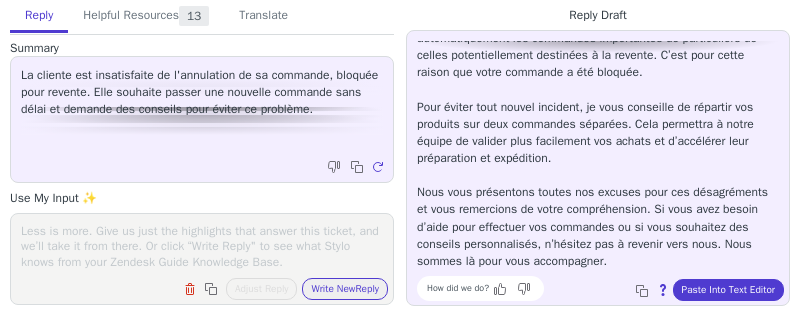 paste on "je comprends votre demande mais je ne suis pas autorisé a accorder un geste dans ce cas precis, je suis navree.
Pour la commande que vous allez passer, repartie en deux commandes ca devrait aller." 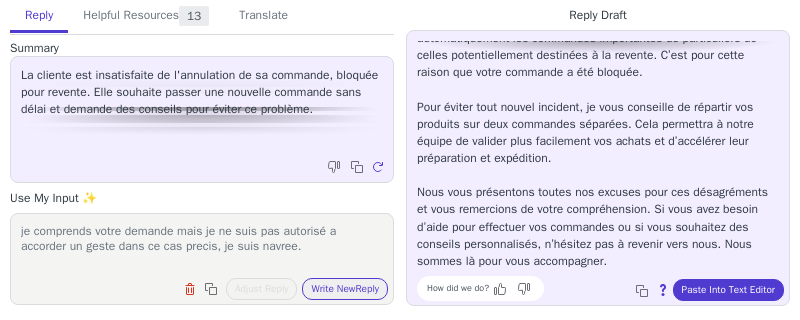scroll, scrollTop: 62, scrollLeft: 0, axis: vertical 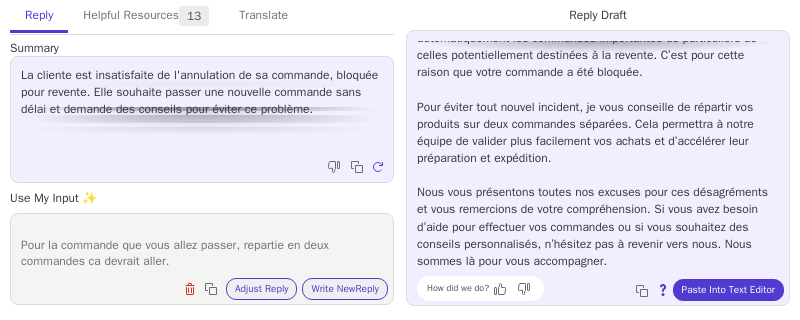 click on "je comprends votre demande mais je ne suis pas autorisé a accorder un geste dans ce cas precis, je suis navree.
Pour la commande que vous allez passer, repartie en deux commandes ca devrait aller." at bounding box center (202, 246) 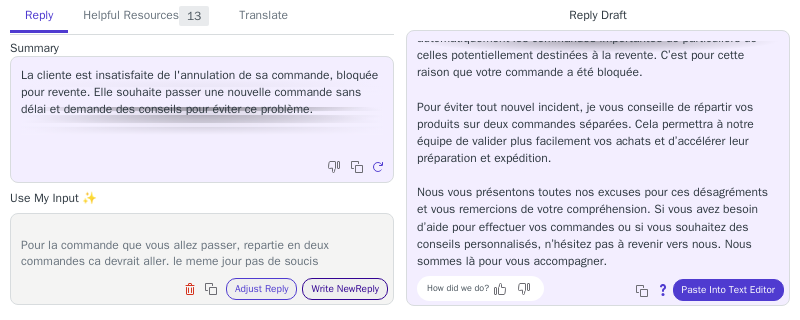 type on "je comprends votre demande mais je ne suis pas autorisé a accorder un geste dans ce cas precis, je suis navree.
Pour la commande que vous allez passer, repartie en deux commandes ca devrait aller. le meme jour pas de soucis" 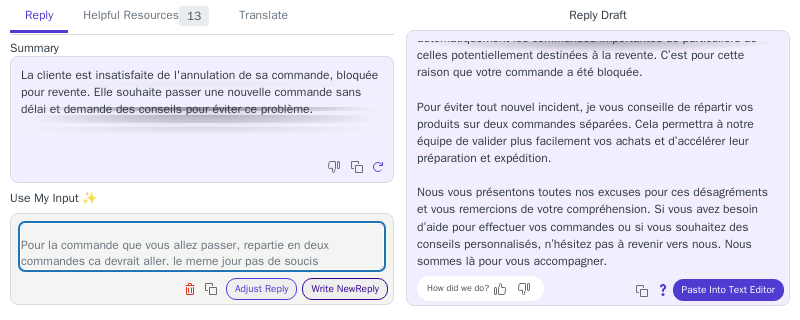 click on "Write New  Reply" at bounding box center [345, 289] 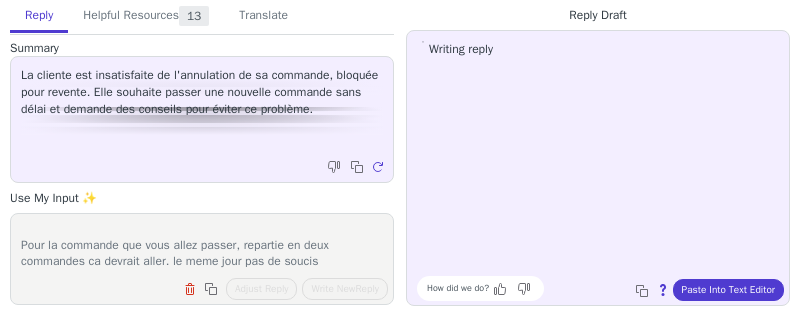 scroll, scrollTop: 0, scrollLeft: 0, axis: both 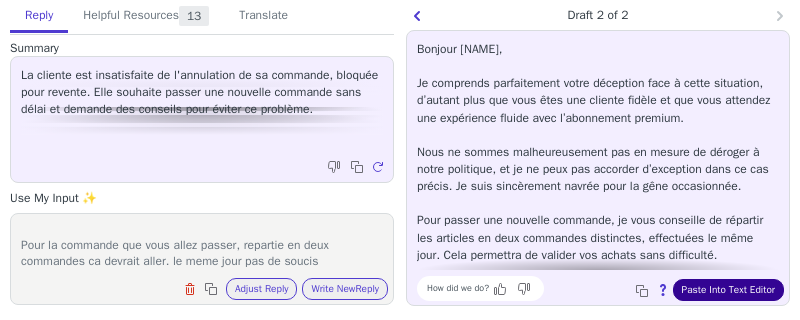 click on "Paste Into Text Editor" at bounding box center [728, 290] 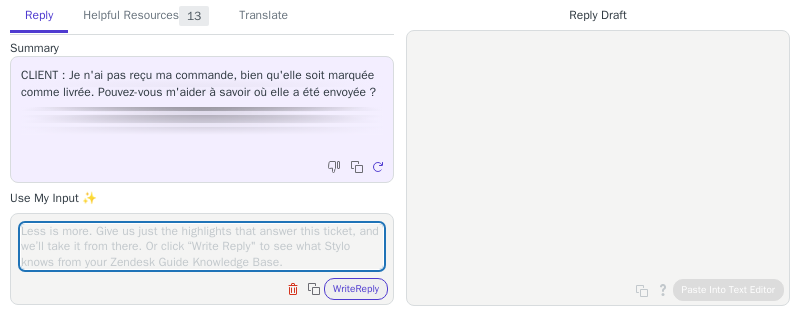 click at bounding box center [202, 246] 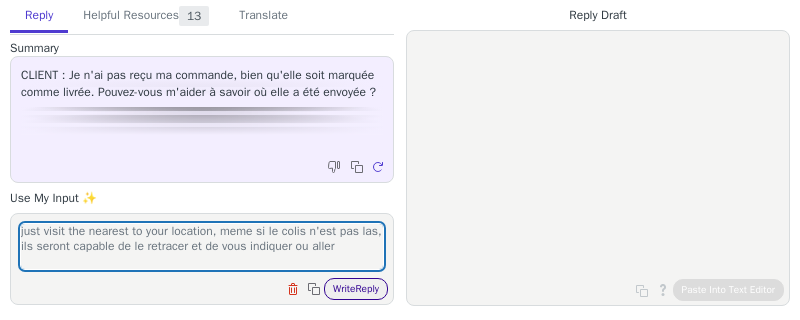 type on "just visit the nearest to your location, meme si le colis n'est pas las, ils seront capable de le retracer et de vous indiquer ou aller" 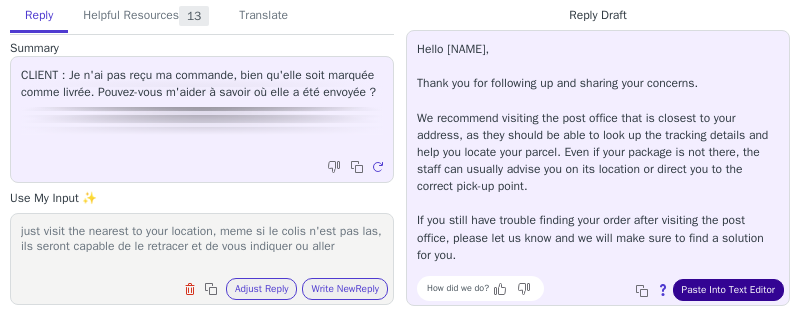 click on "Paste Into Text Editor" at bounding box center [728, 290] 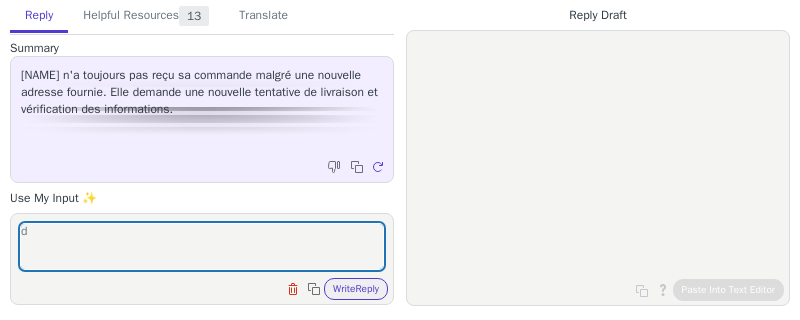 scroll, scrollTop: 0, scrollLeft: 0, axis: both 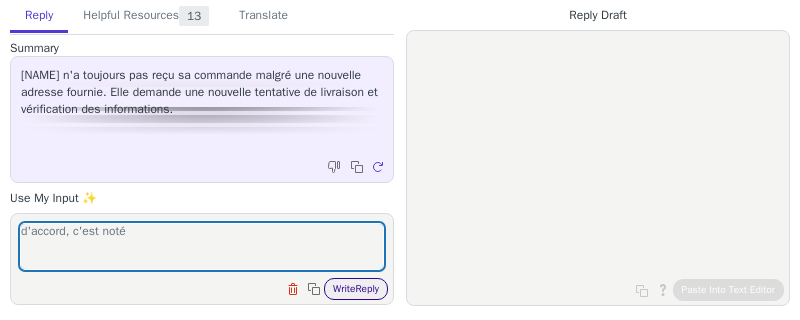type on "d'accord, c'est noté" 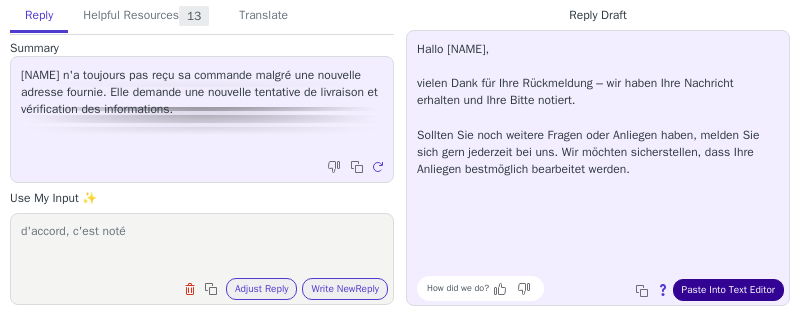 click on "Paste Into Text Editor" at bounding box center (728, 290) 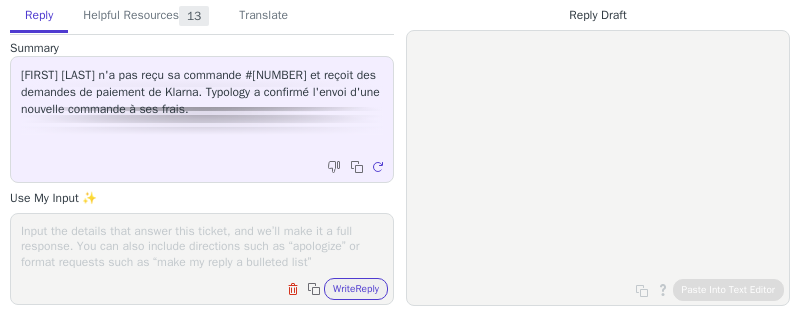 scroll, scrollTop: 0, scrollLeft: 0, axis: both 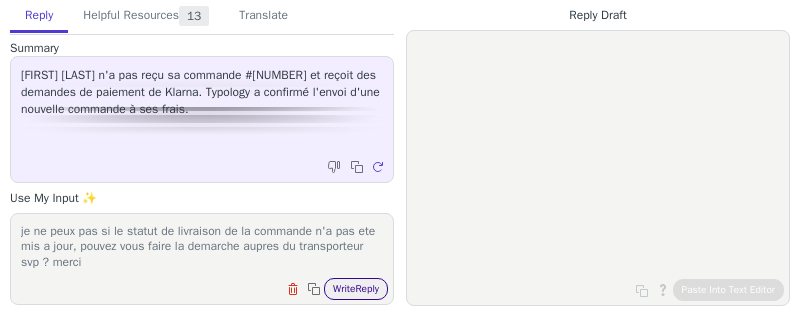 type on "je ne peux pas si le statut de livraison de la commande n'a pas ete mis a jour, pouvez vous faire la demarche aupres du transporteur svp ? merci" 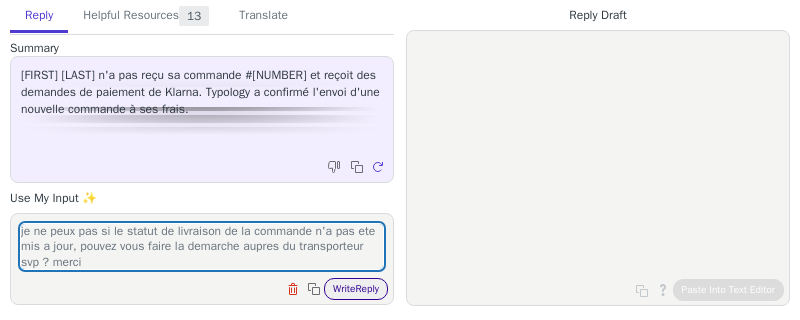 click on "Write  Reply" at bounding box center (356, 289) 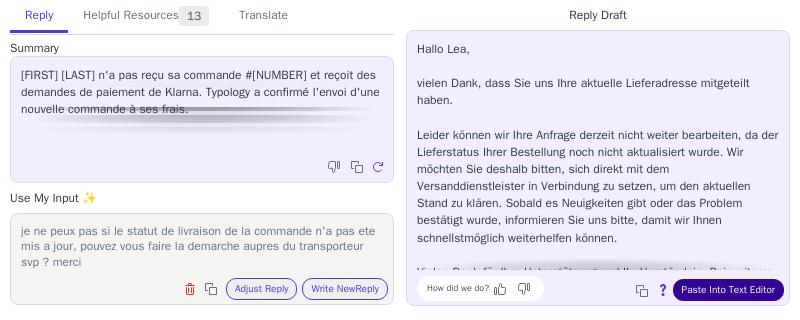 click on "Paste Into Text Editor" at bounding box center [728, 290] 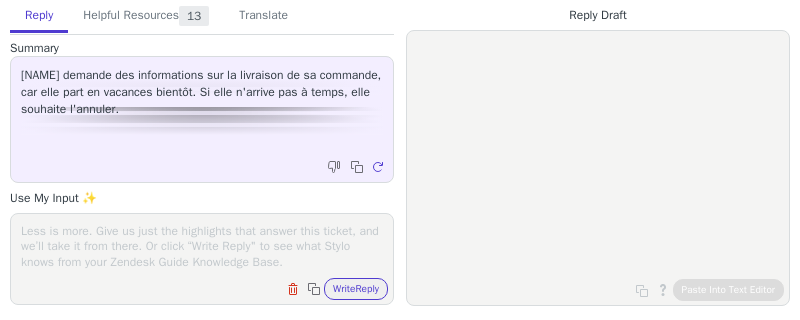 scroll, scrollTop: 0, scrollLeft: 0, axis: both 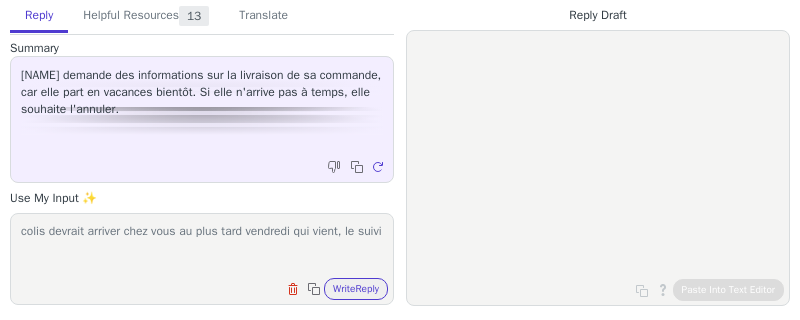 paste on "https://tools.usps.com/go/TrackConfirmAction?qtc_tLabels1=9405509105525503056959" 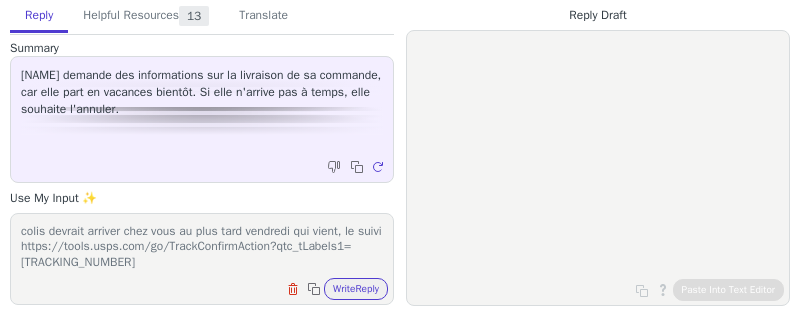 scroll, scrollTop: 0, scrollLeft: 0, axis: both 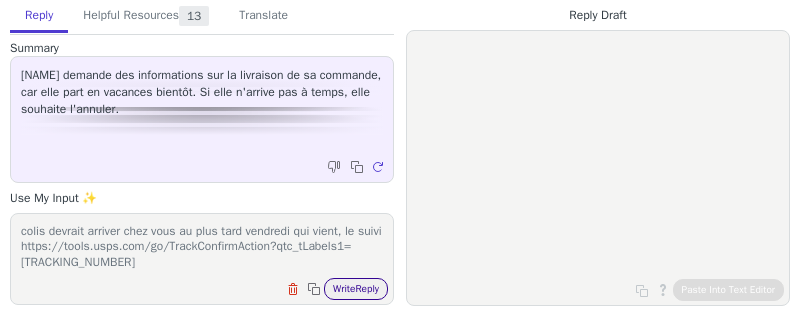 type on "colis devrait arriver chez vous au plus tard vendredi qui vient, le suivi https://tools.usps.com/go/TrackConfirmAction?qtc_tLabels1=9405509105525503056959" 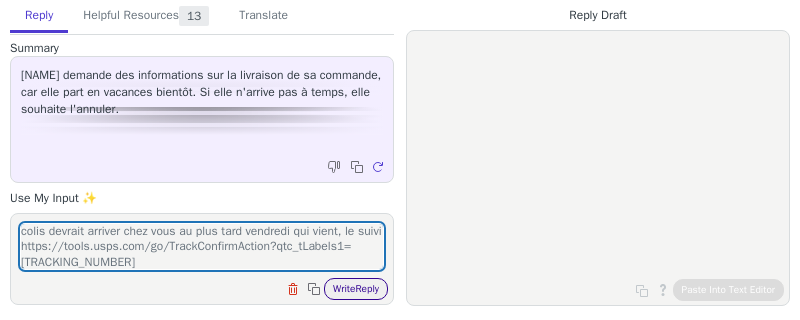 click on "Write  Reply" at bounding box center (356, 289) 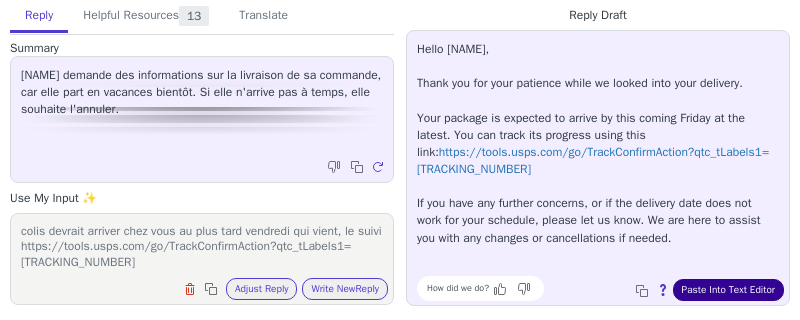 click on "Paste Into Text Editor" at bounding box center [728, 290] 